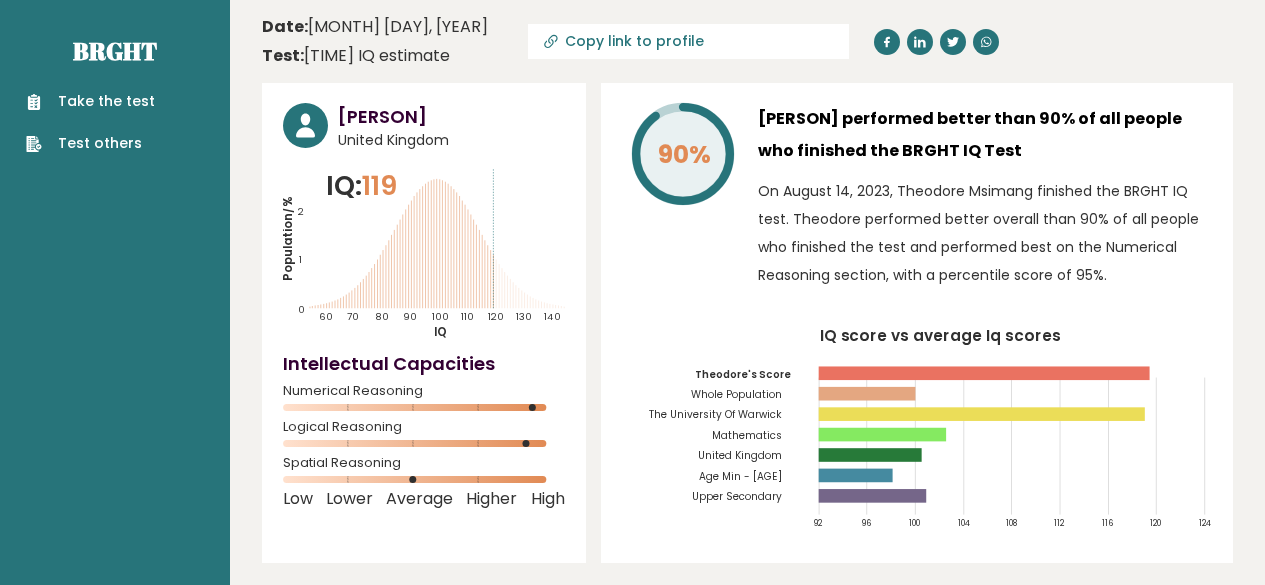 scroll, scrollTop: 0, scrollLeft: 0, axis: both 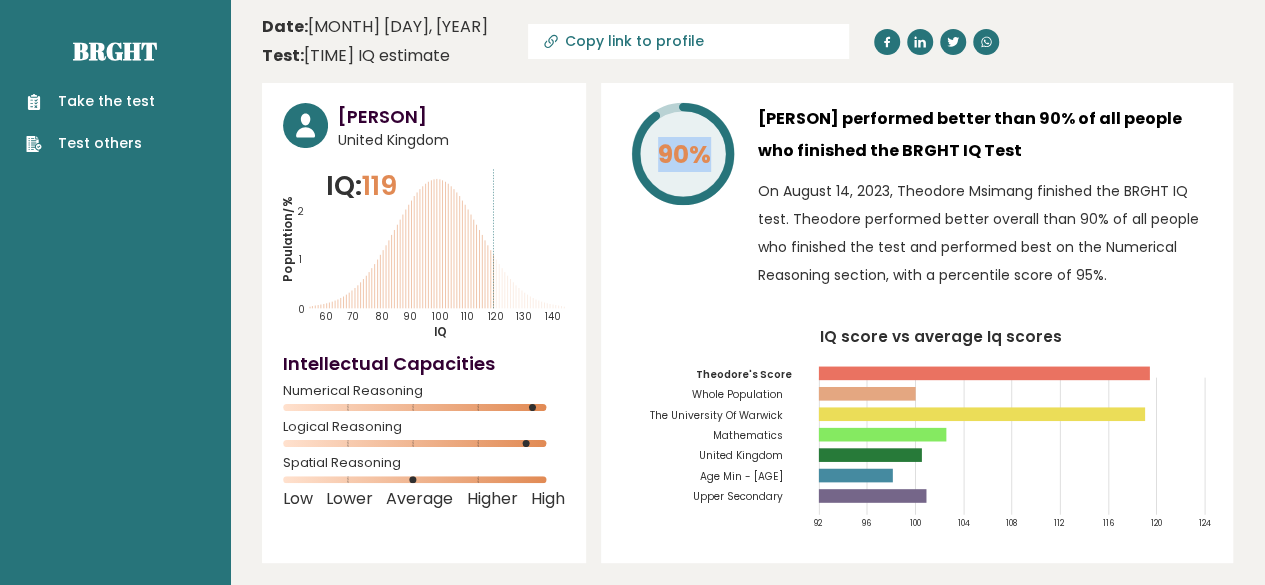 drag, startPoint x: 624, startPoint y: 201, endPoint x: 776, endPoint y: 358, distance: 218.5246 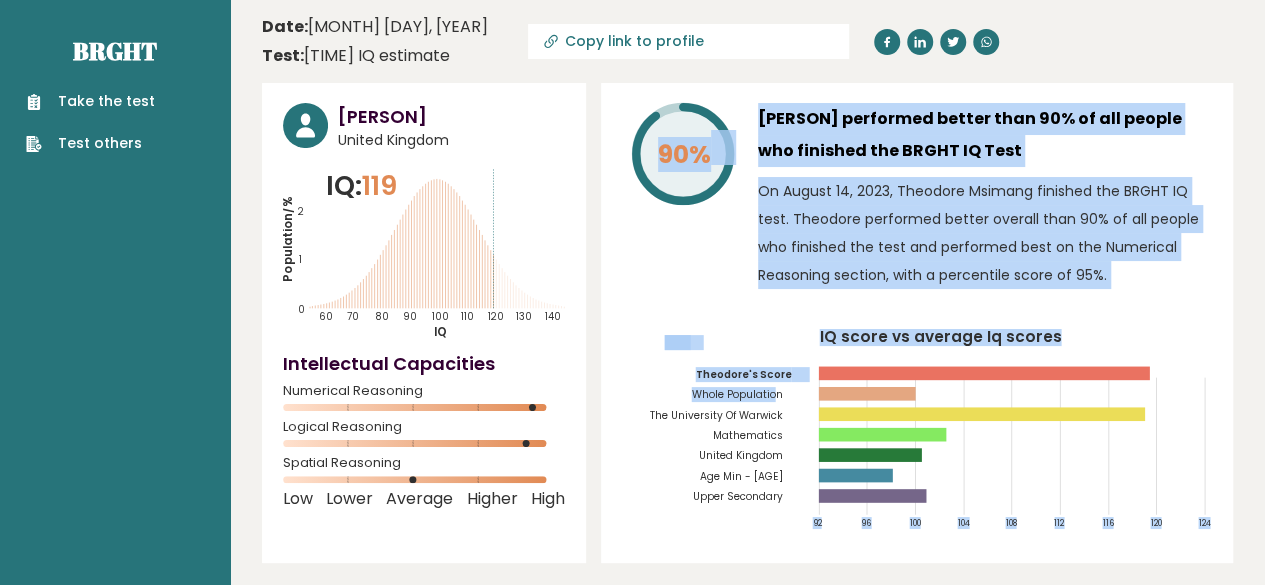 click on "On August 14, 2023, Theodore
Msimang finished the BRGHT IQ test. Theodore performed better overall than
90% of all people who finished the test and
performed best on the
Numerical Reasoning section, with
a percentile score of 95%." at bounding box center (985, 233) 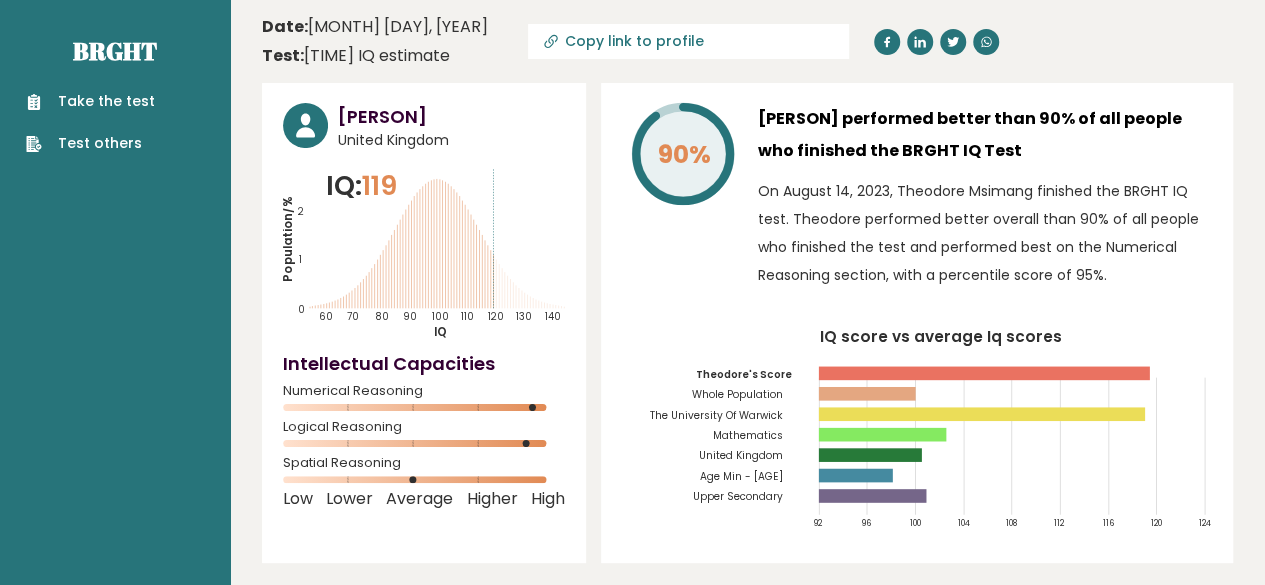 drag, startPoint x: 757, startPoint y: 488, endPoint x: 718, endPoint y: 513, distance: 46.32494 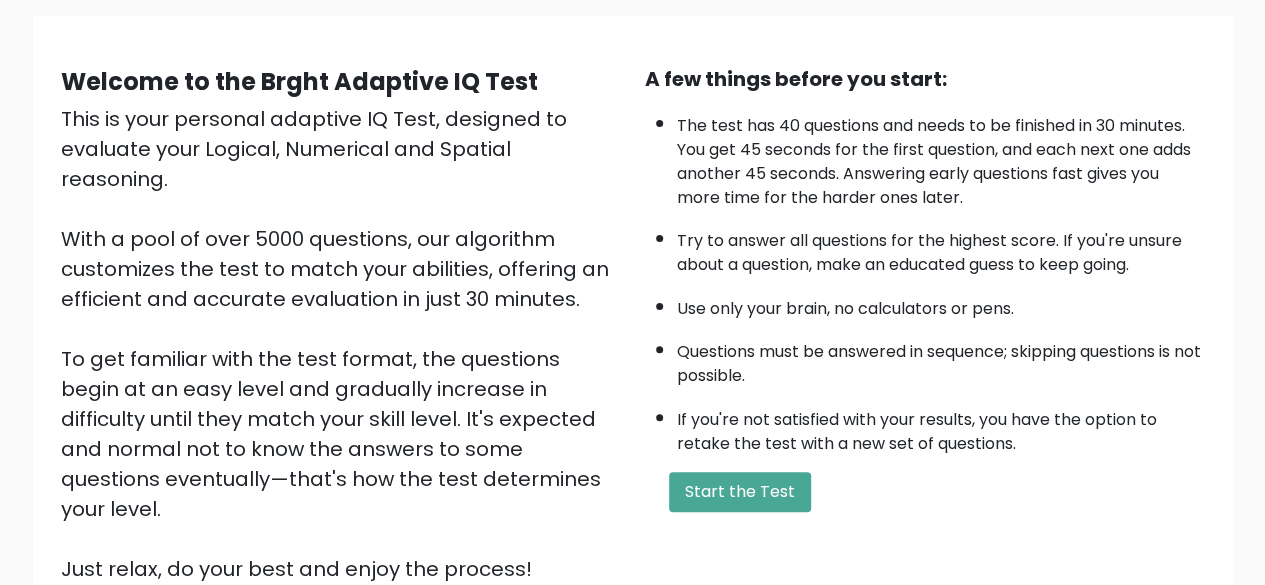 scroll, scrollTop: 330, scrollLeft: 0, axis: vertical 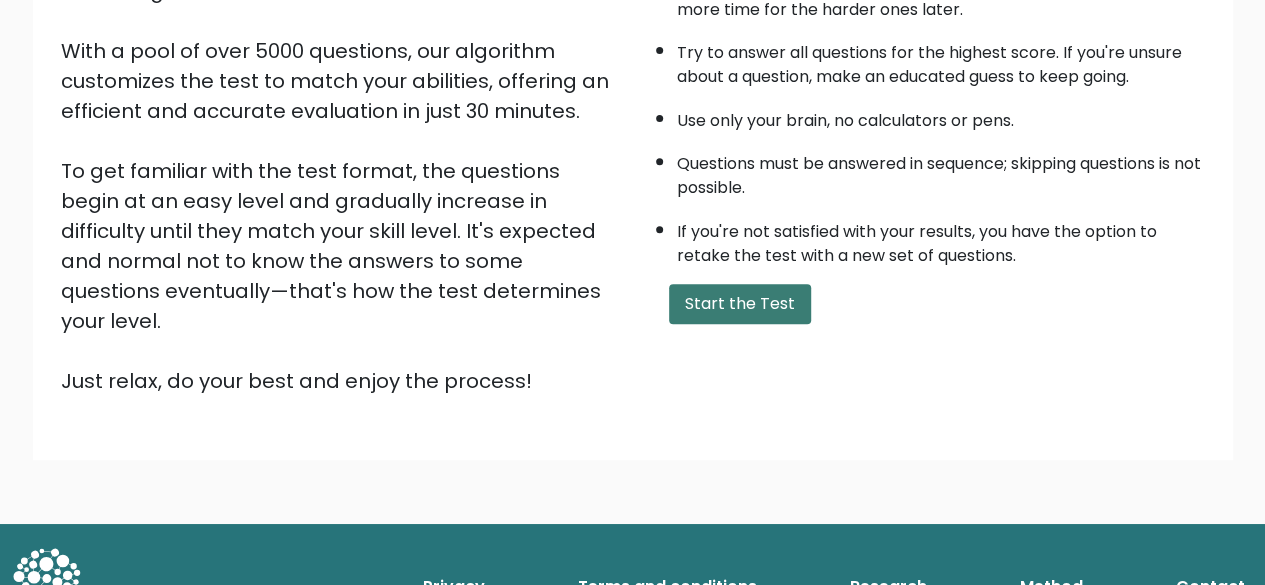 click on "Start the Test" at bounding box center (740, 304) 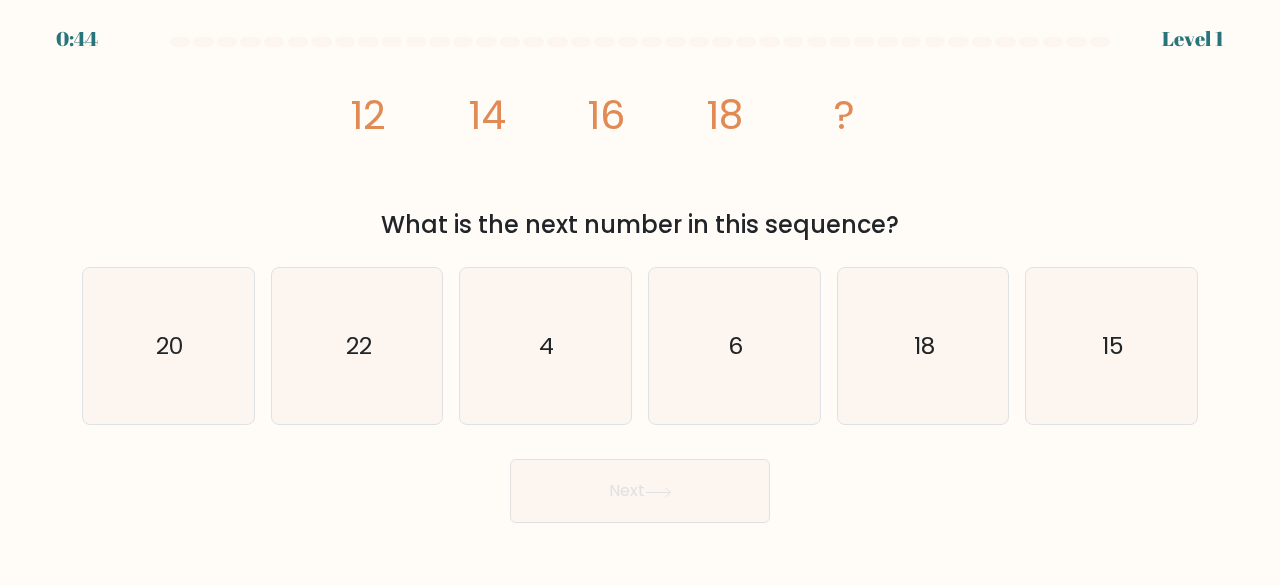 scroll, scrollTop: 0, scrollLeft: 0, axis: both 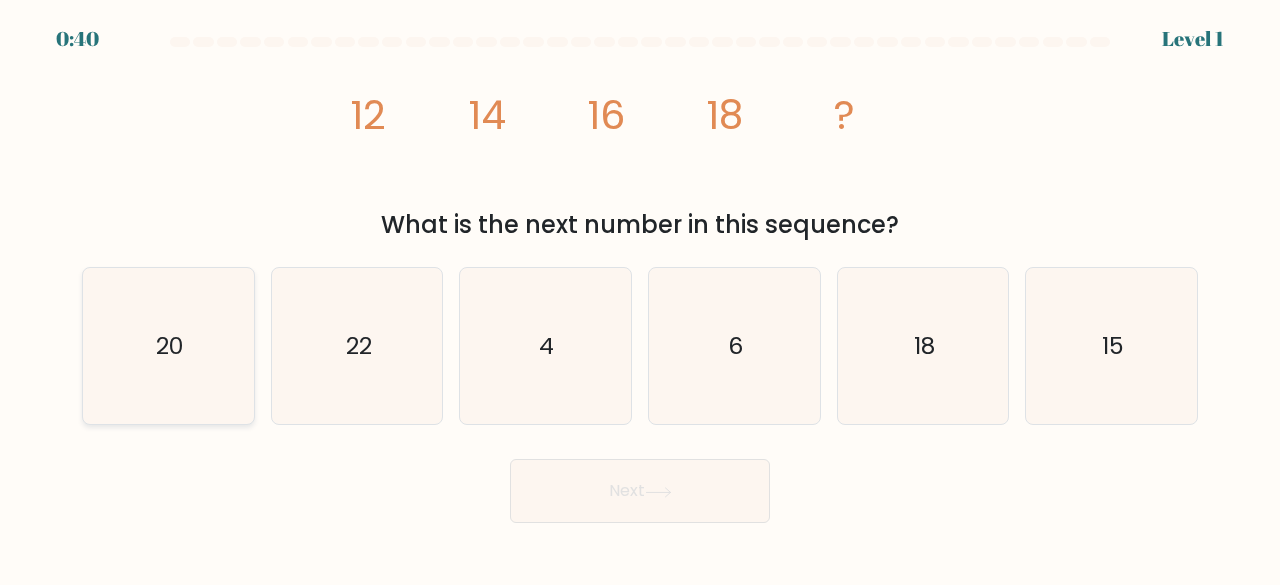 click on "20" at bounding box center [169, 345] 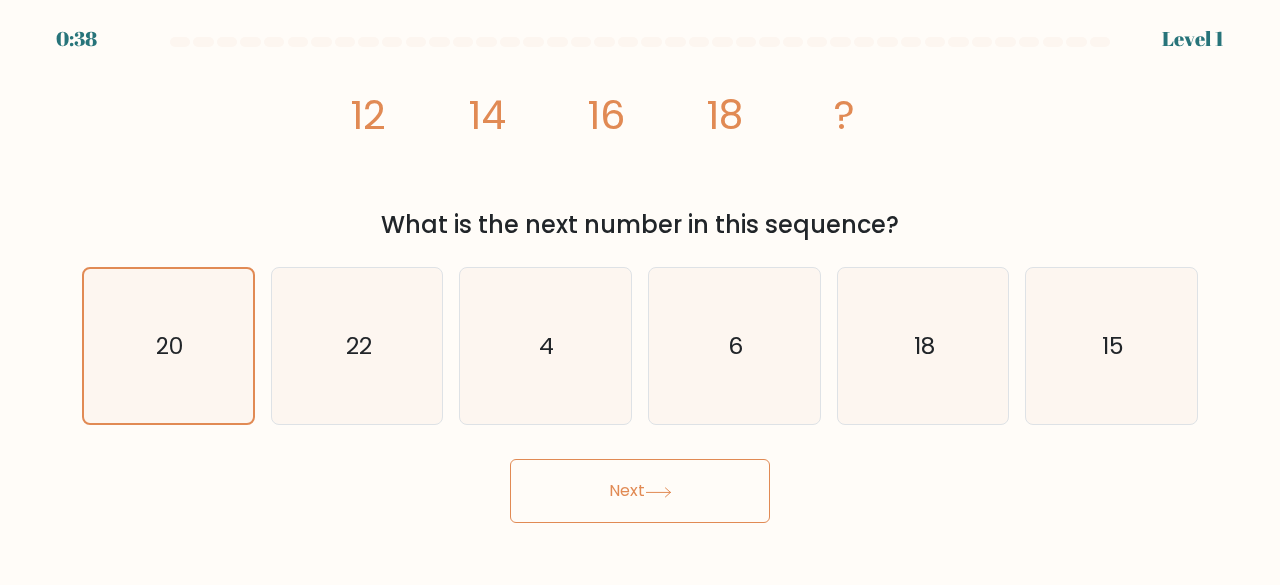 click on "Next" at bounding box center [640, 491] 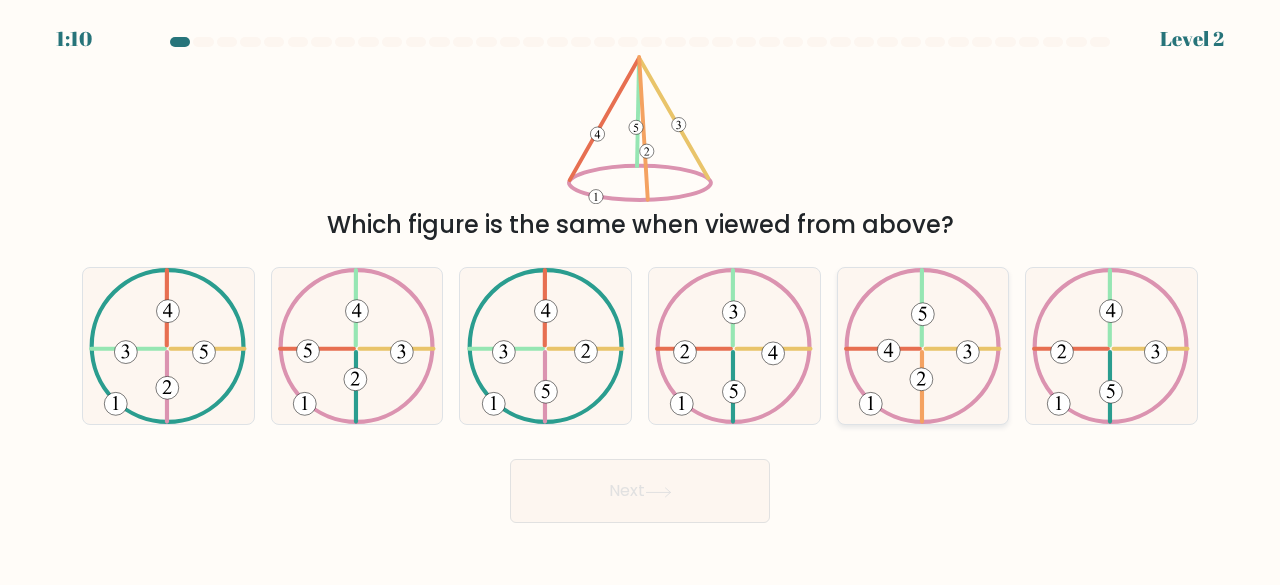 click at bounding box center [923, 346] 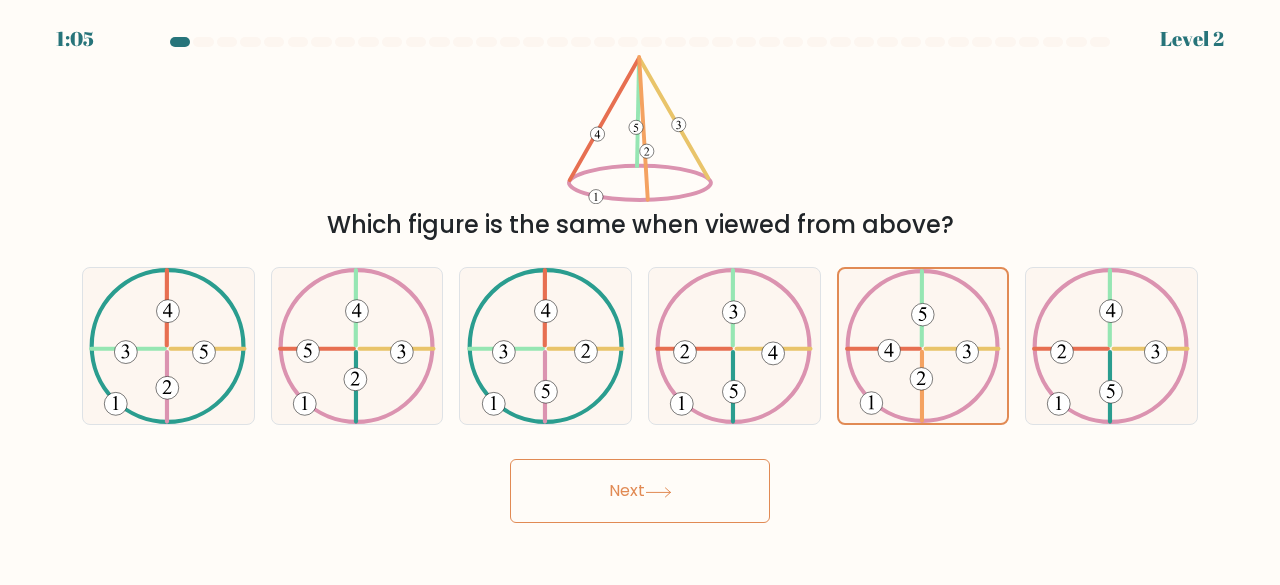 click on "Next" at bounding box center (640, 491) 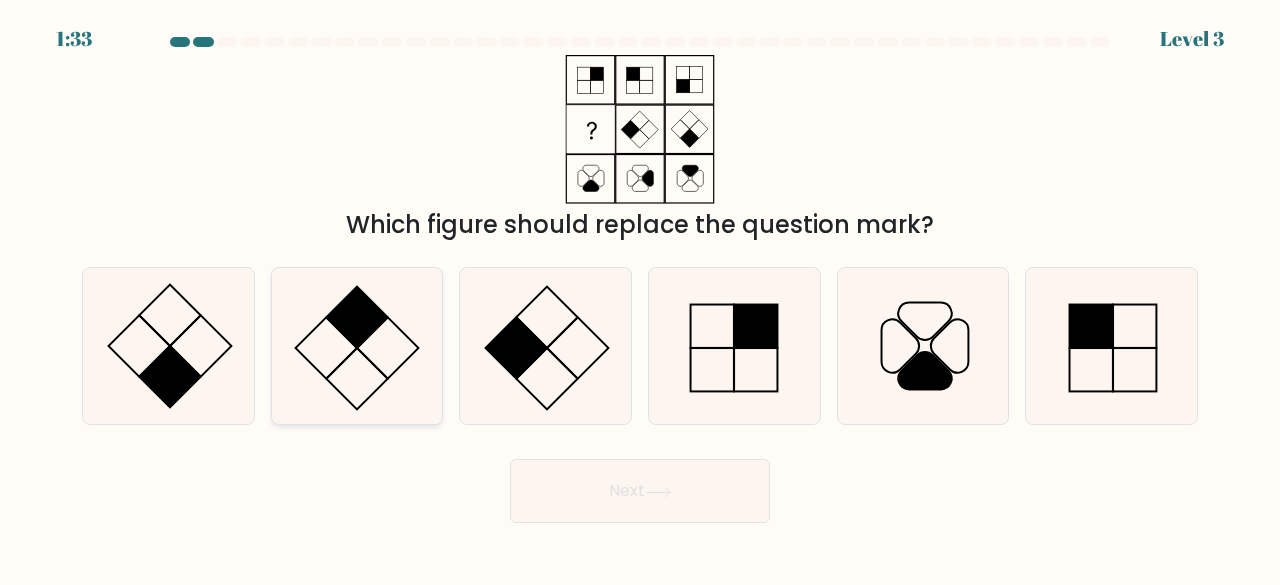 click at bounding box center [357, 346] 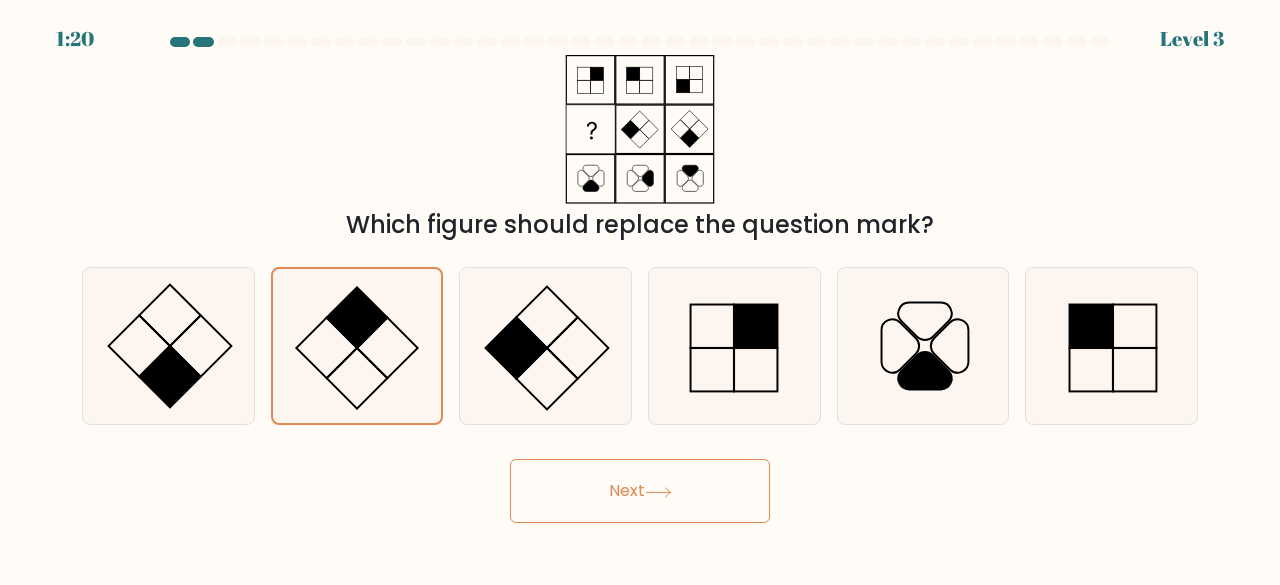 click at bounding box center [658, 492] 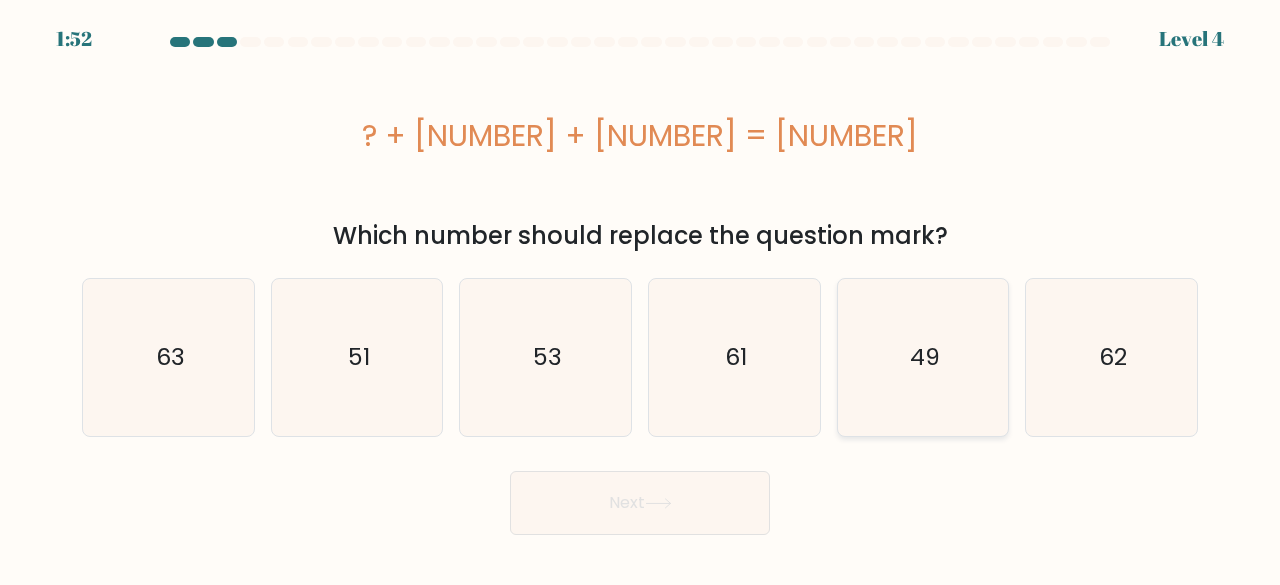 click on "49" at bounding box center (925, 357) 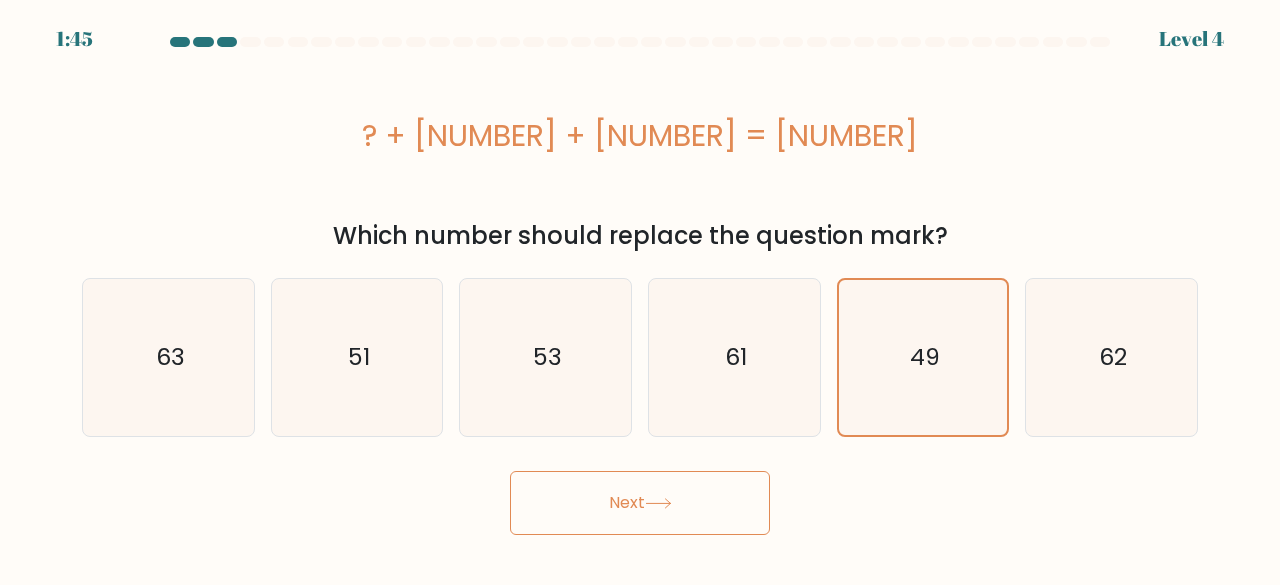 click on "Next" at bounding box center (640, 503) 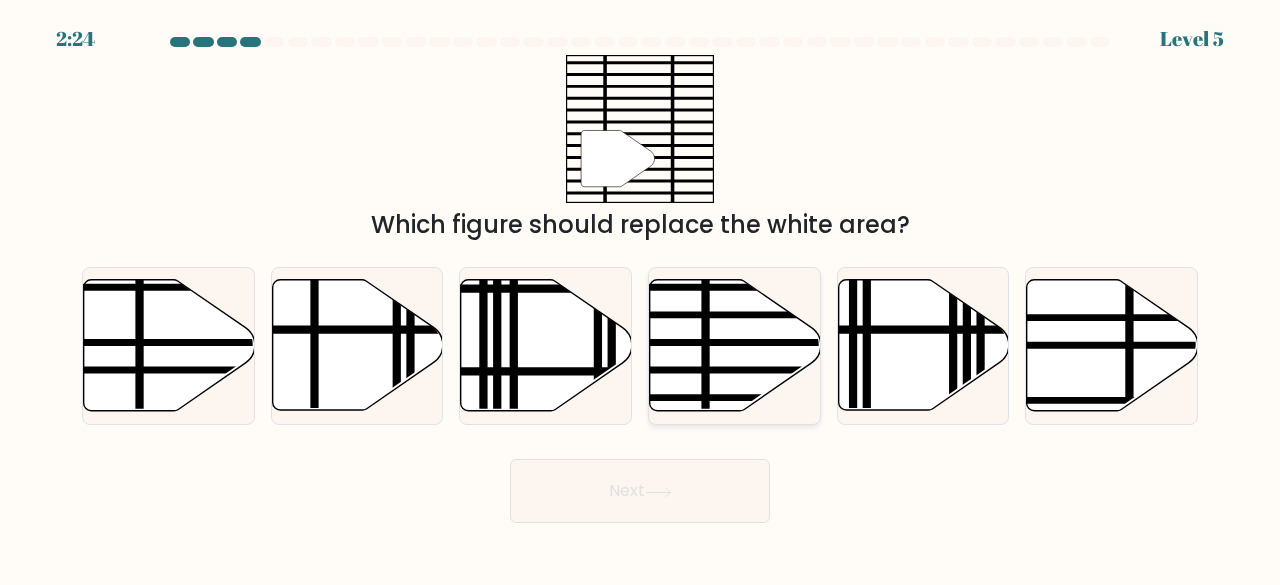 click at bounding box center [735, 345] 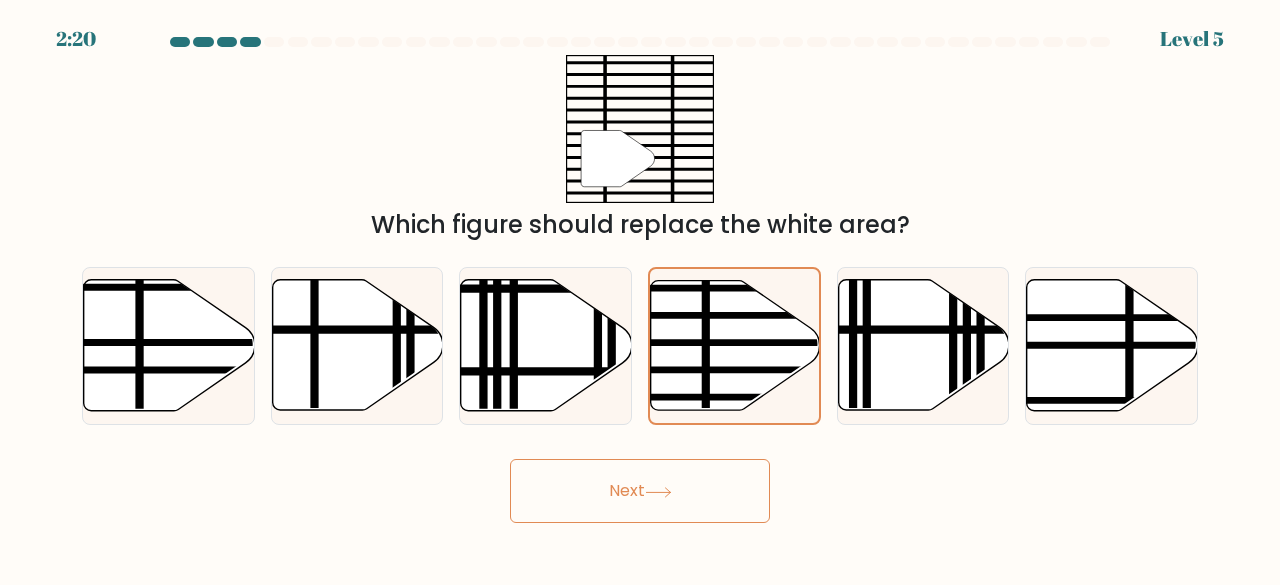 click on "Next" at bounding box center [640, 491] 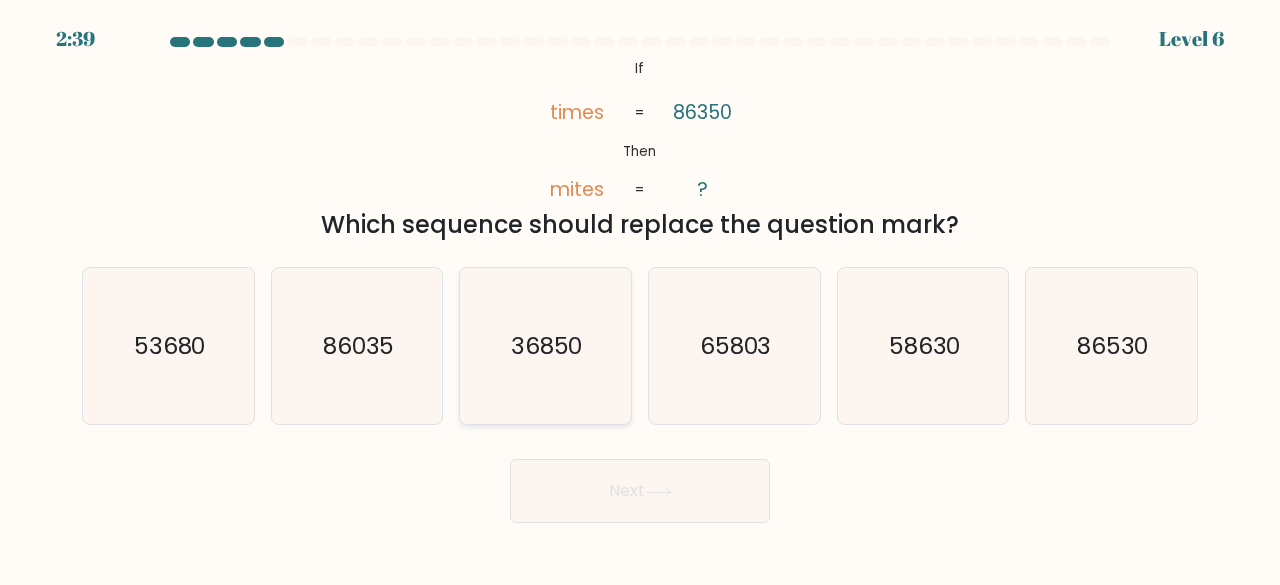 click on "36850" at bounding box center [545, 346] 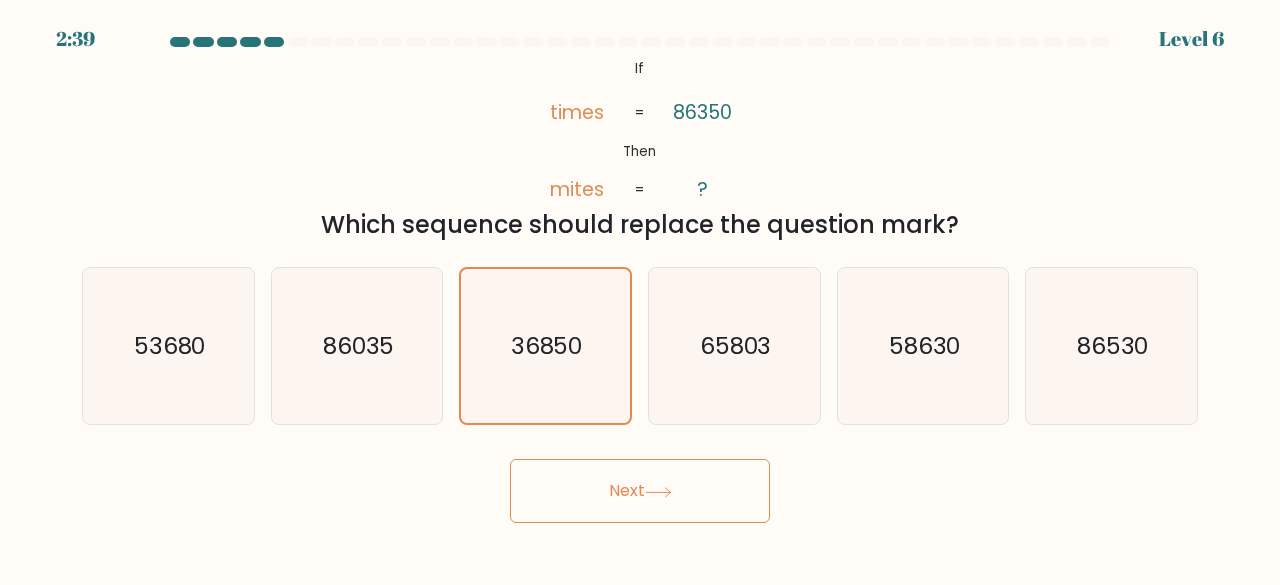 click on "Next" at bounding box center (640, 491) 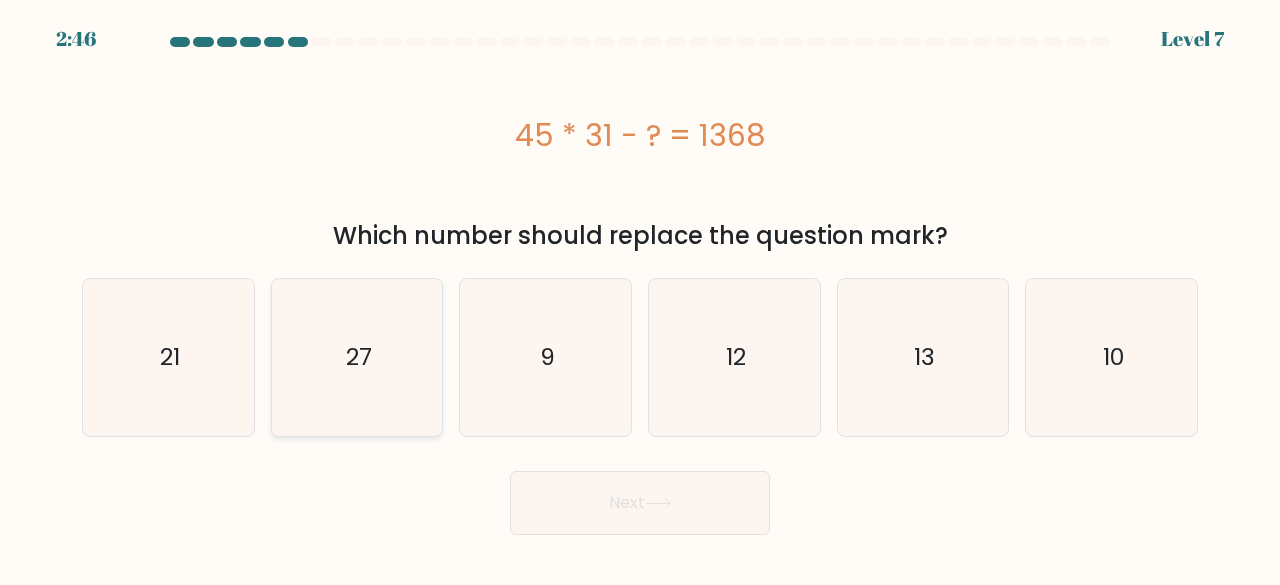 click on "27" at bounding box center [357, 357] 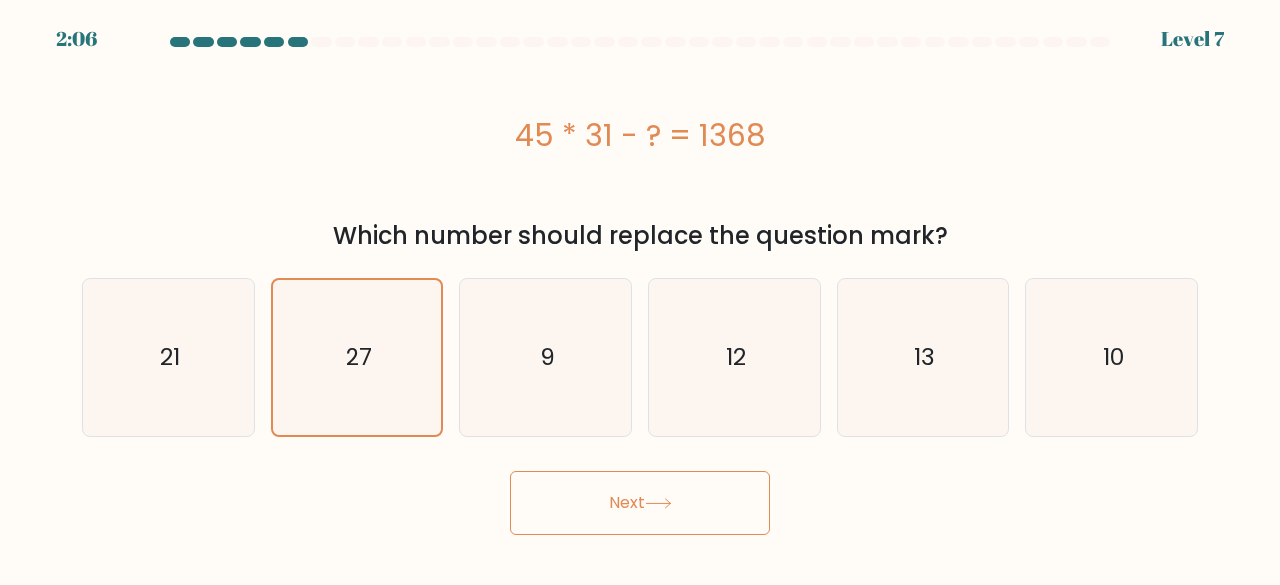 click on "Next" at bounding box center (640, 503) 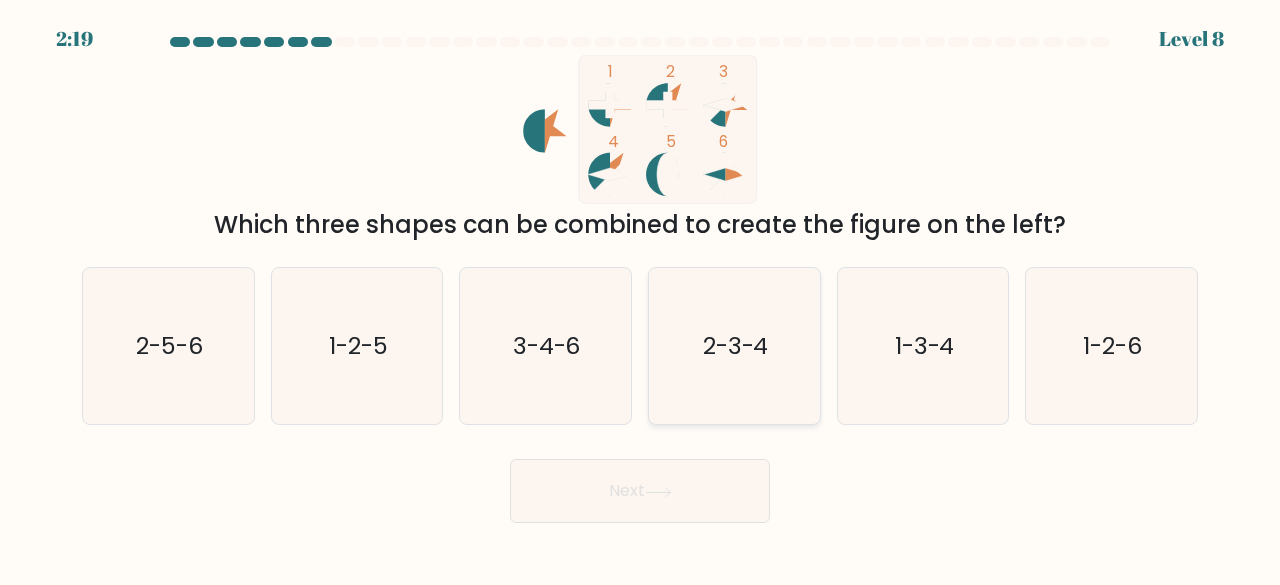 click on "2-3-4" at bounding box center [734, 346] 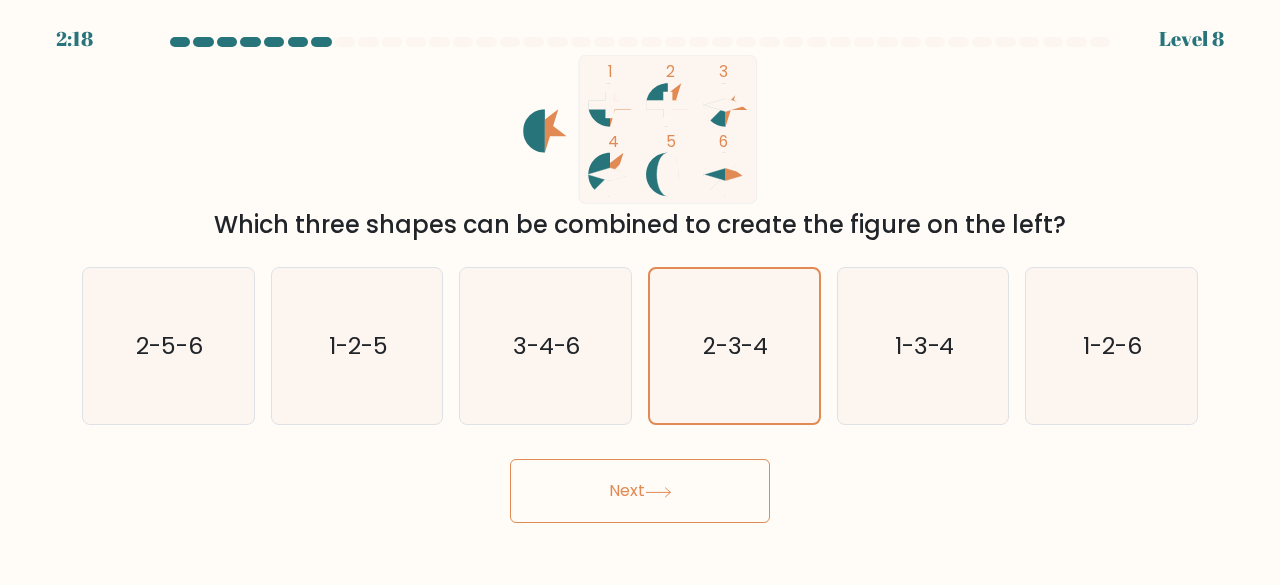 click on "Next" at bounding box center (640, 491) 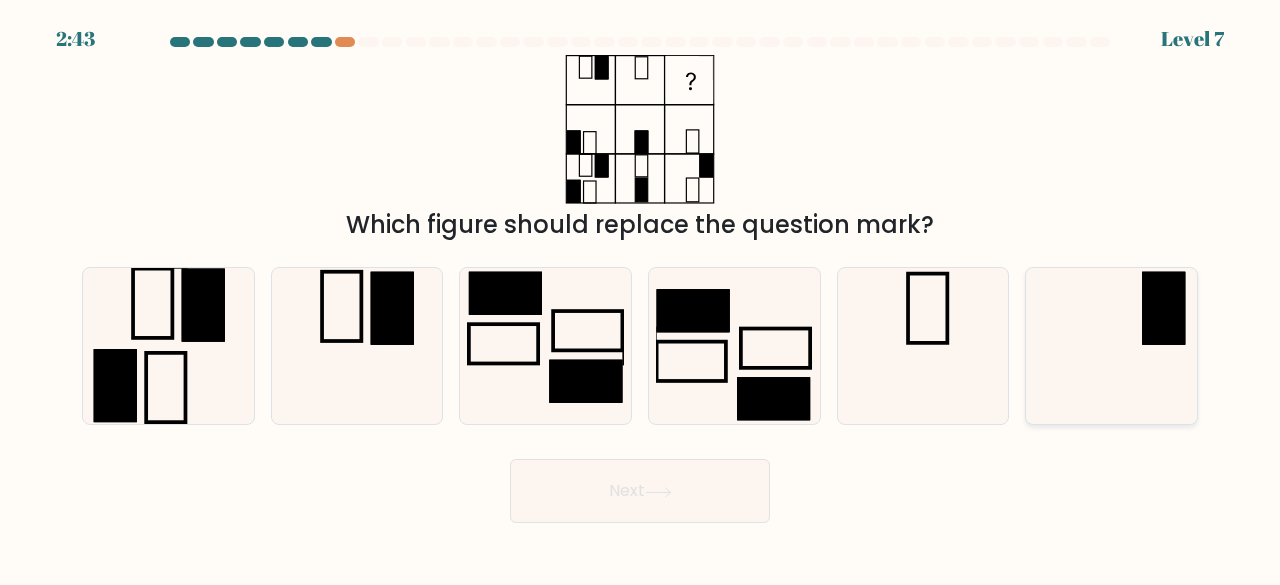 click at bounding box center [1164, 308] 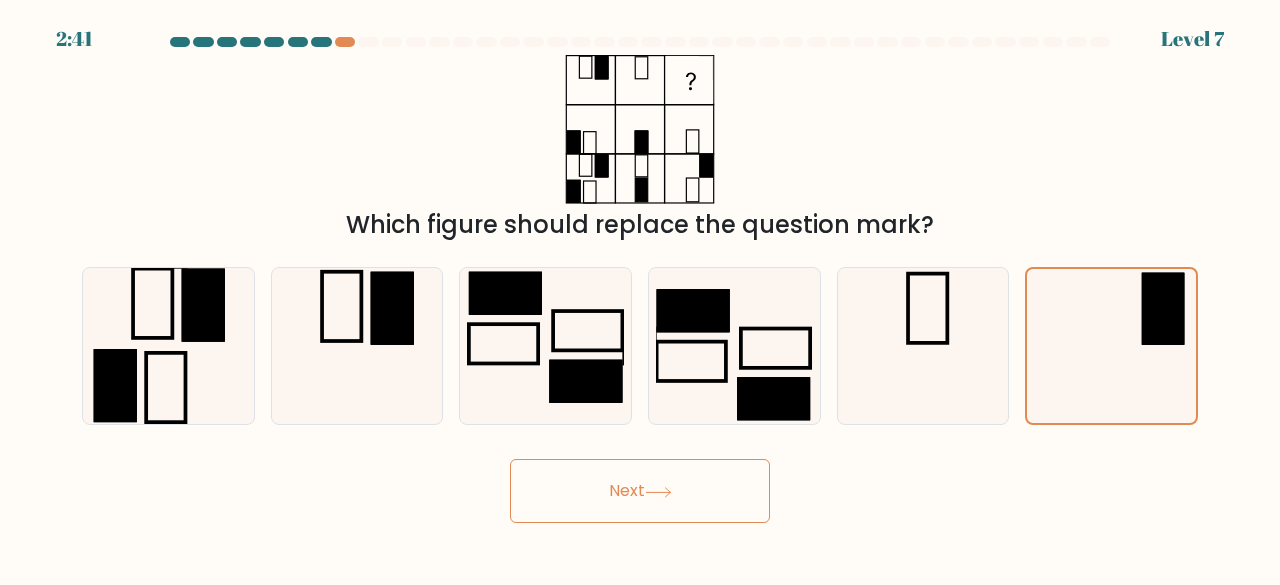 click on "Next" at bounding box center (640, 491) 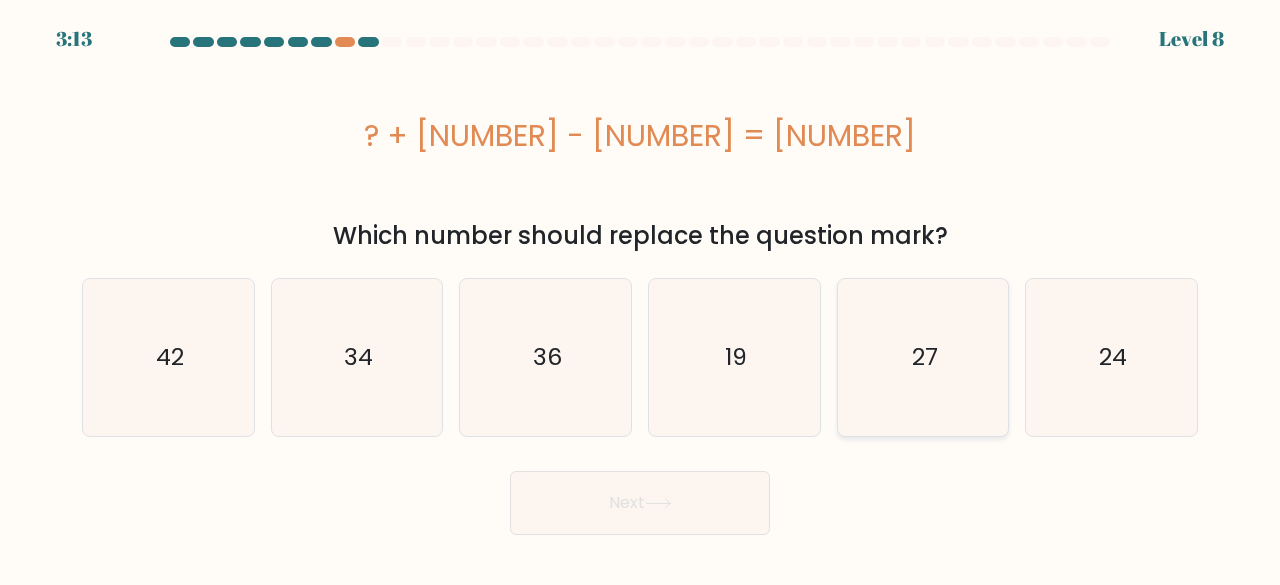 click on "27" at bounding box center [923, 357] 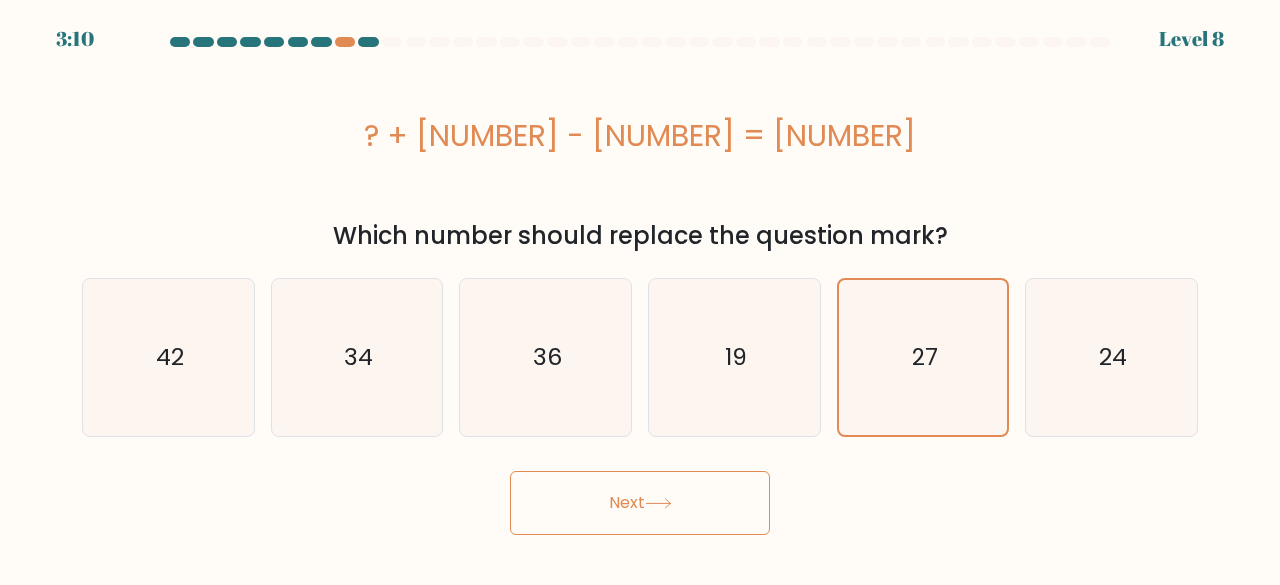 click at bounding box center (658, 503) 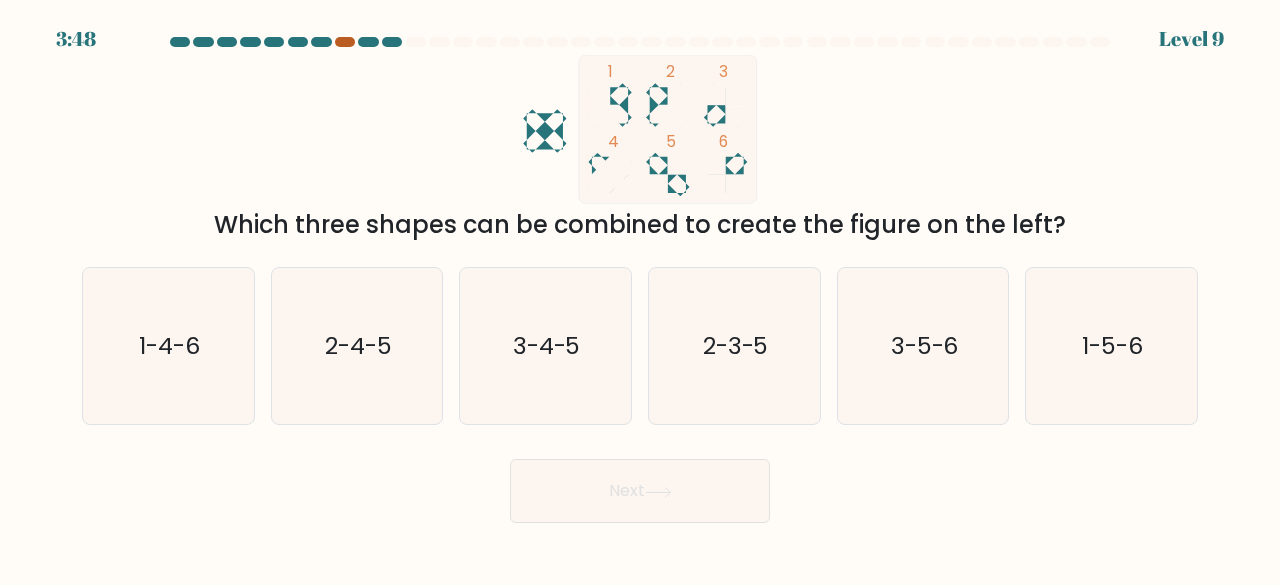 click at bounding box center [345, 42] 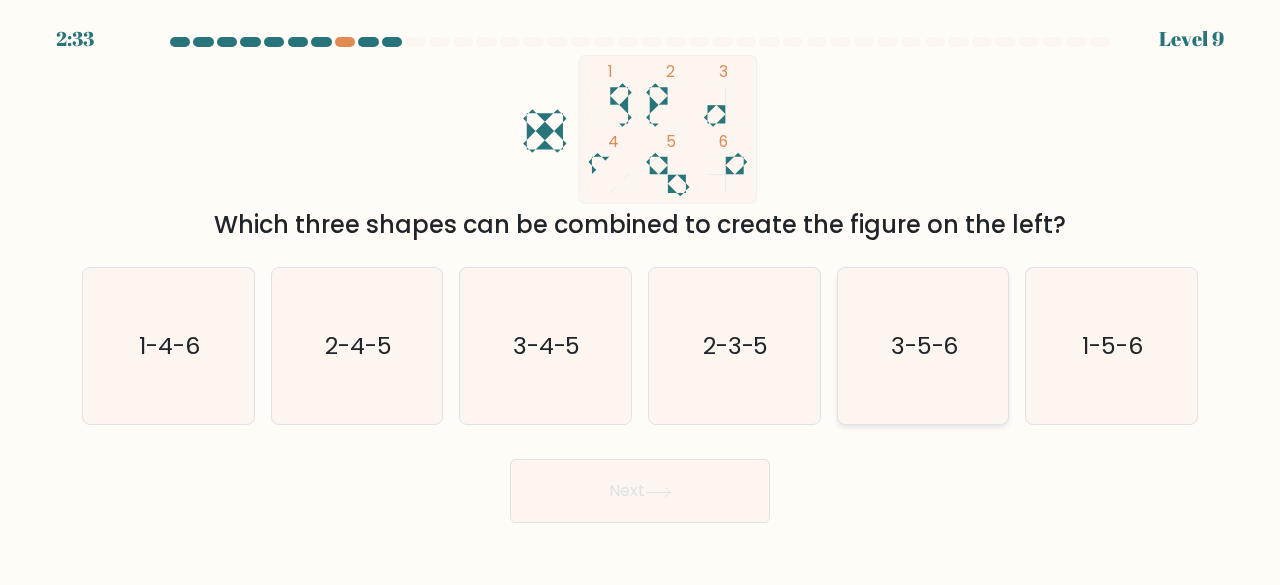 click on "3-5-6" at bounding box center (925, 345) 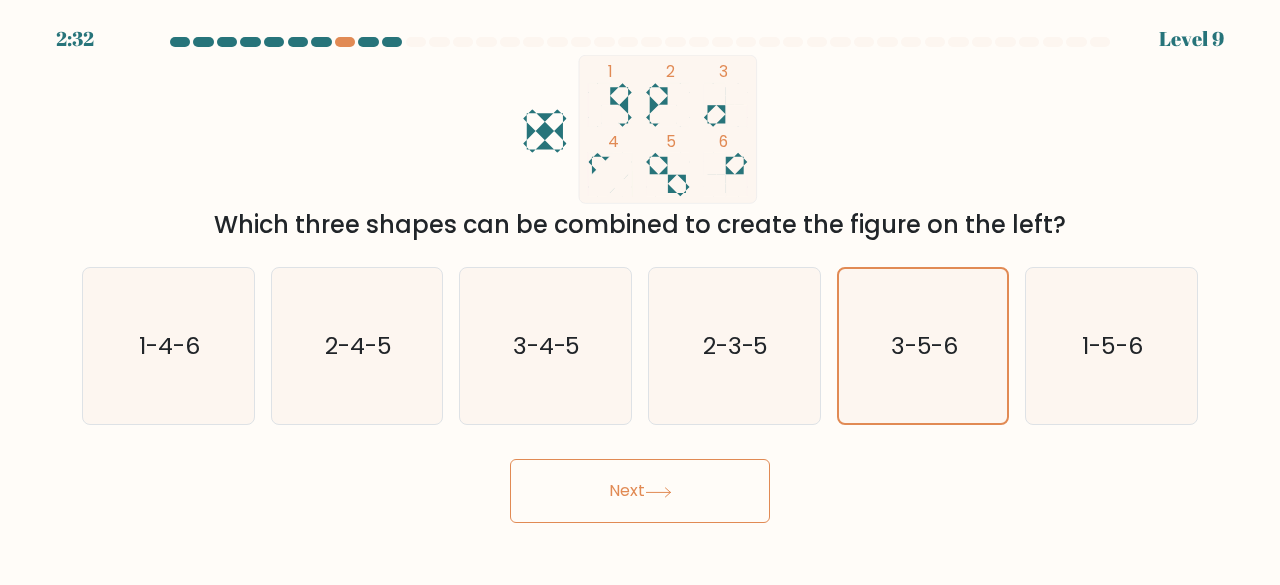 click on "Next" at bounding box center (640, 491) 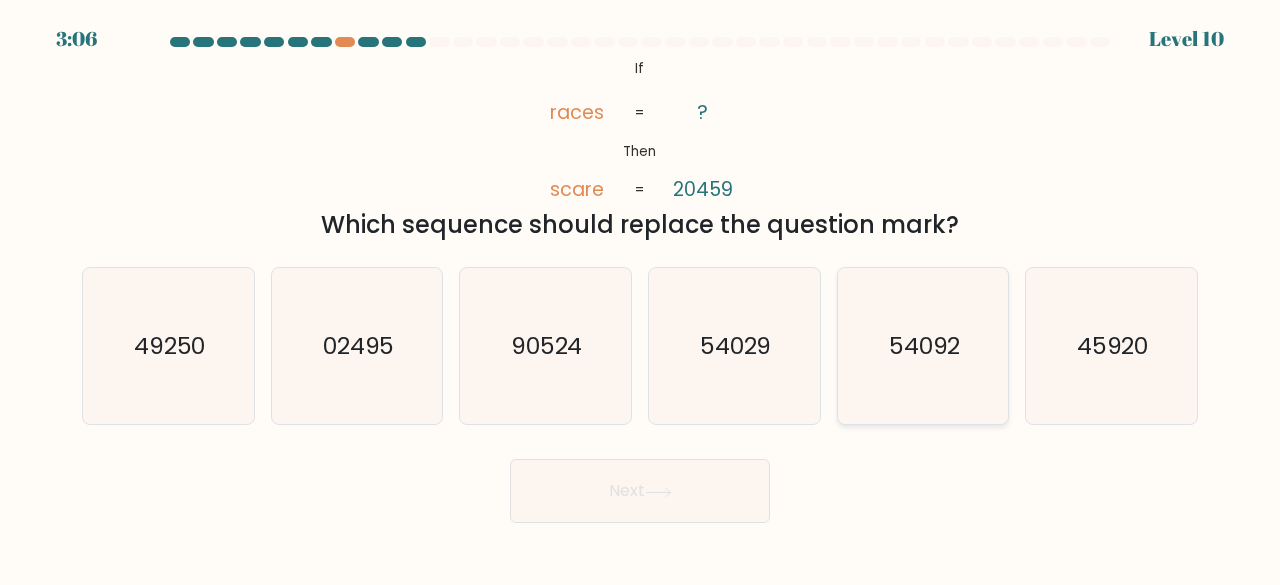 click on "54092" at bounding box center (923, 346) 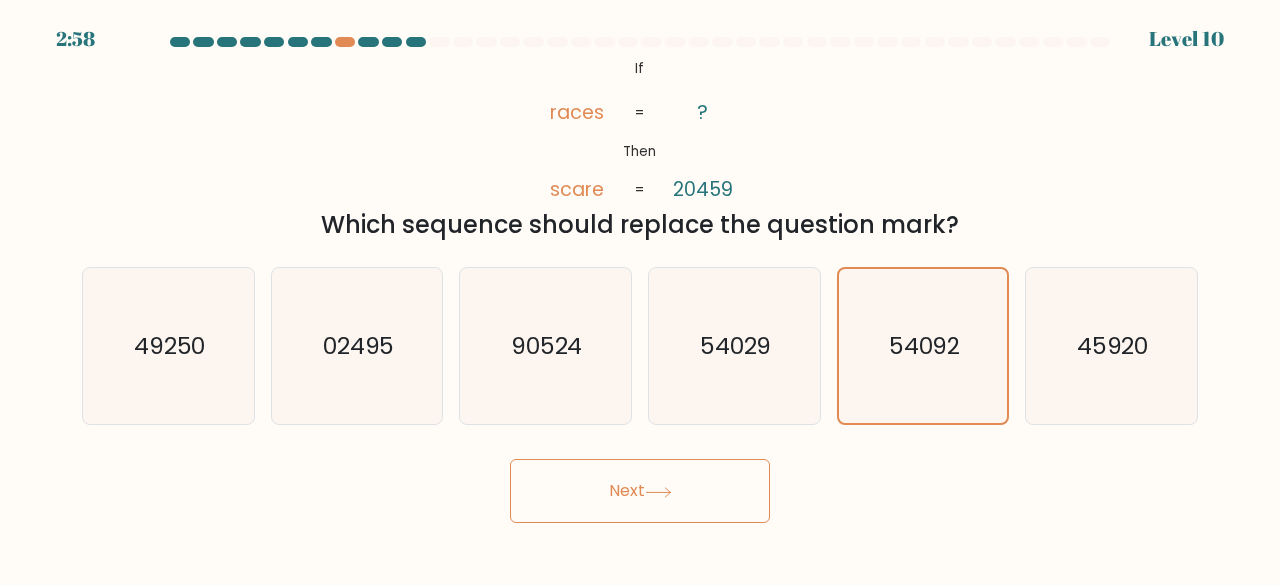 click on "Next" at bounding box center (640, 491) 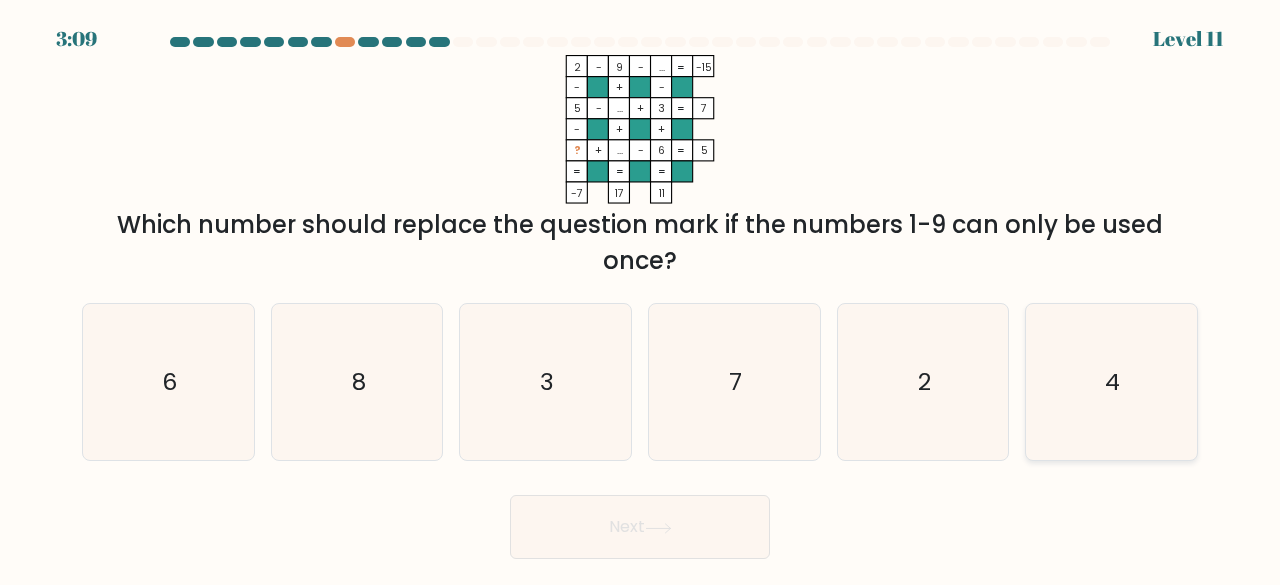 click on "4" at bounding box center [1111, 382] 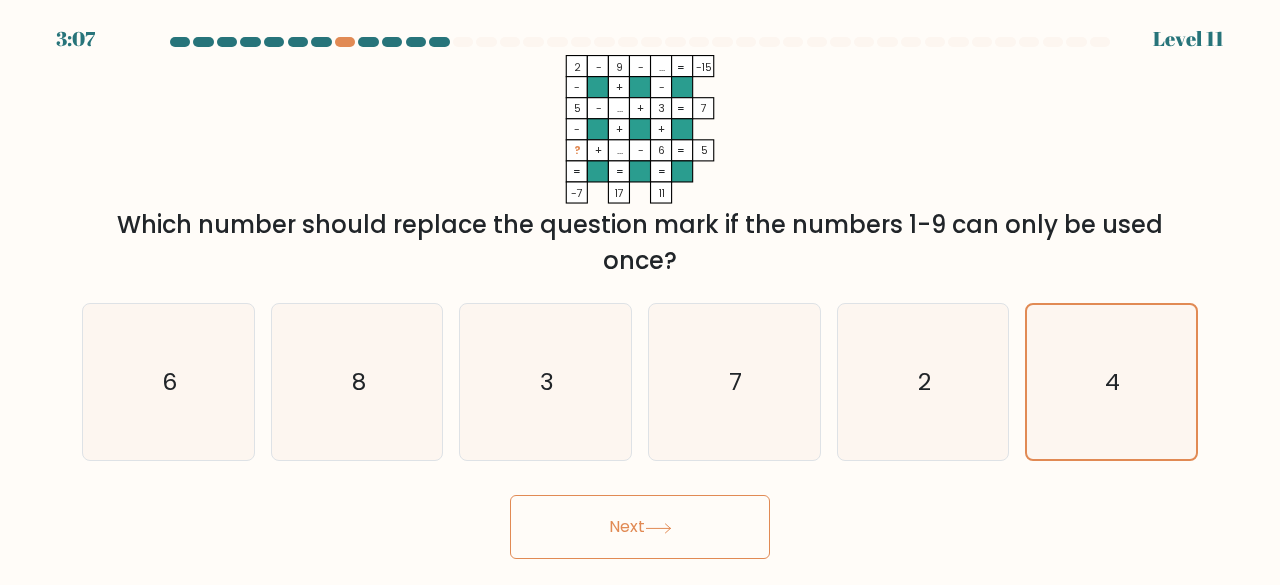 click at bounding box center [658, 528] 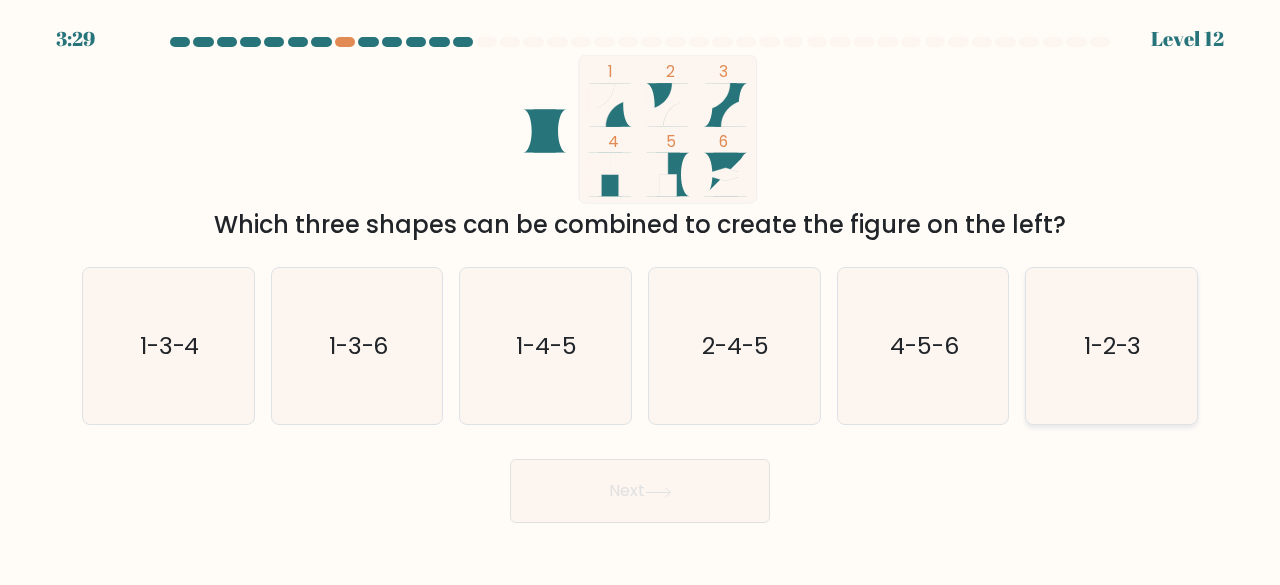 click on "1-2-3" at bounding box center [1113, 345] 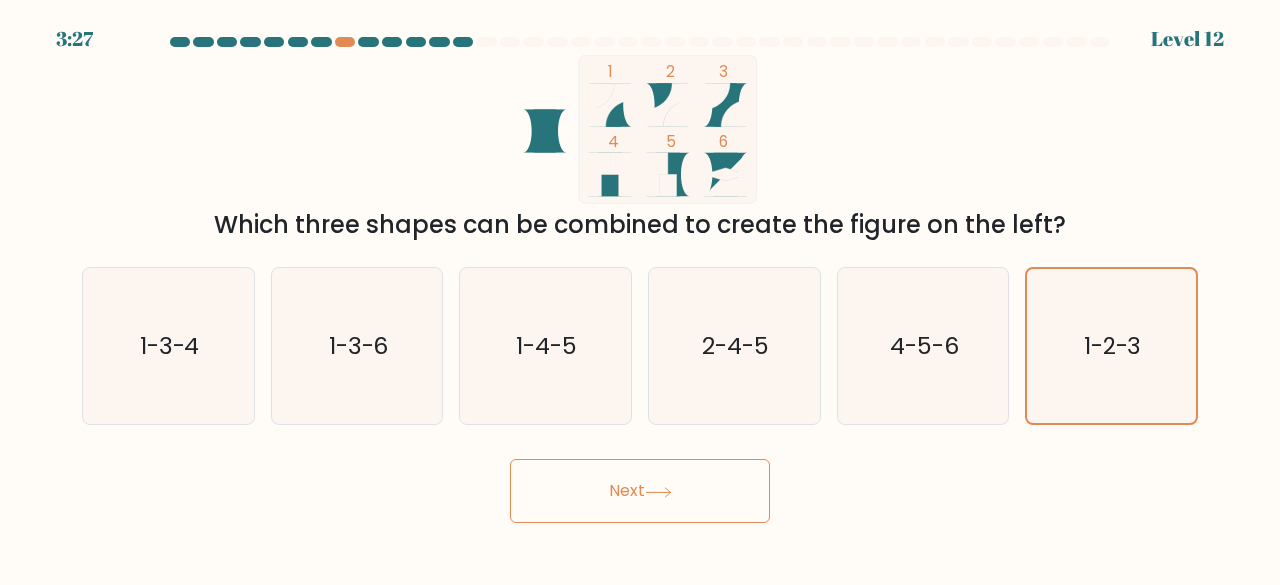 click on "Next" at bounding box center (640, 491) 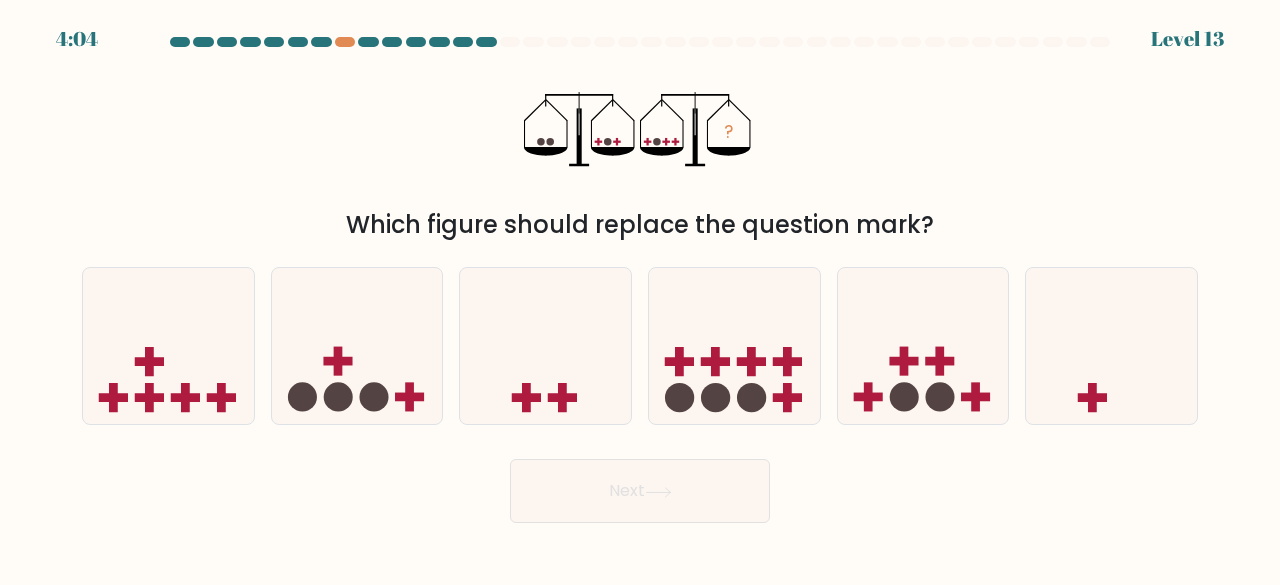 click on "Which figure should replace the question mark?" at bounding box center (640, 225) 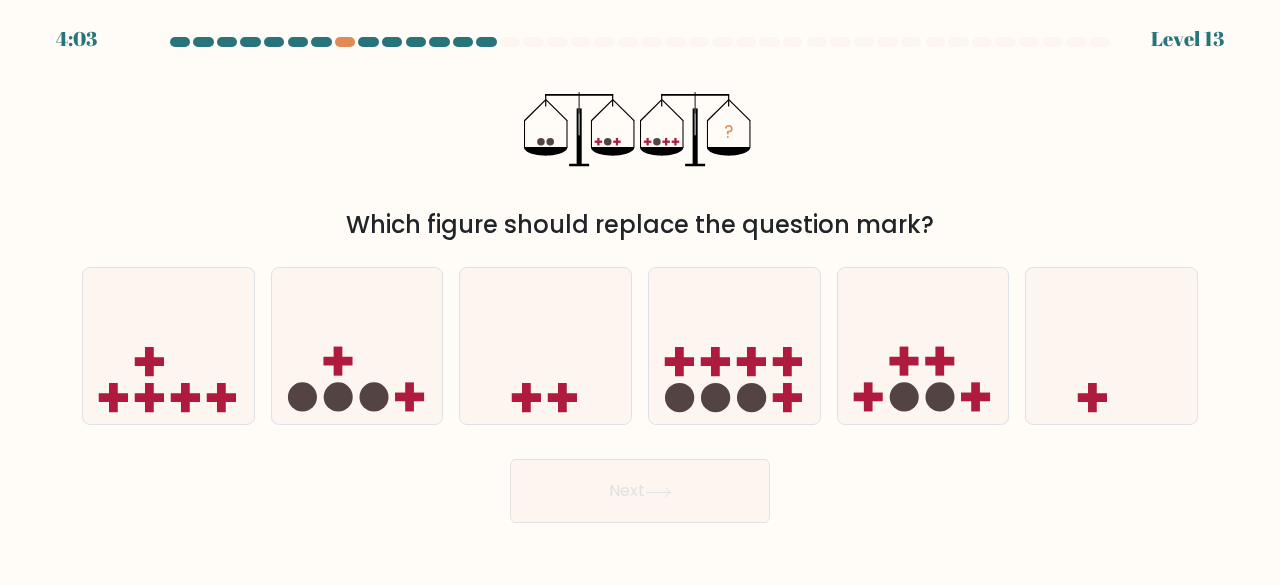 click on "Which figure should replace the question mark?" at bounding box center (640, 225) 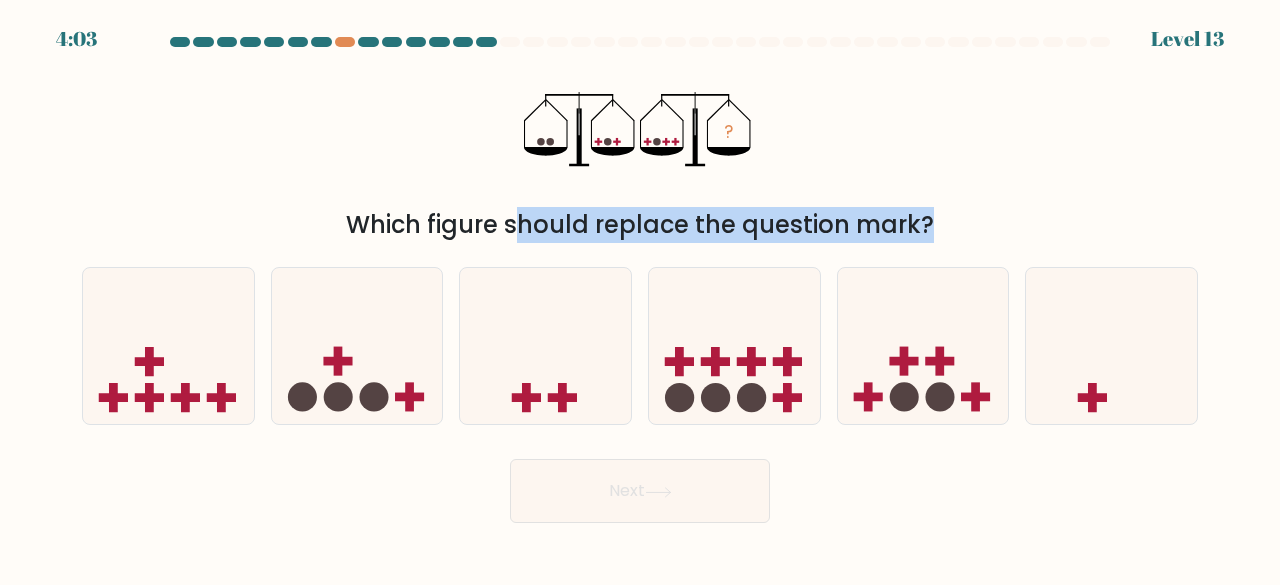 click on "Which figure should replace the question mark?" at bounding box center [640, 225] 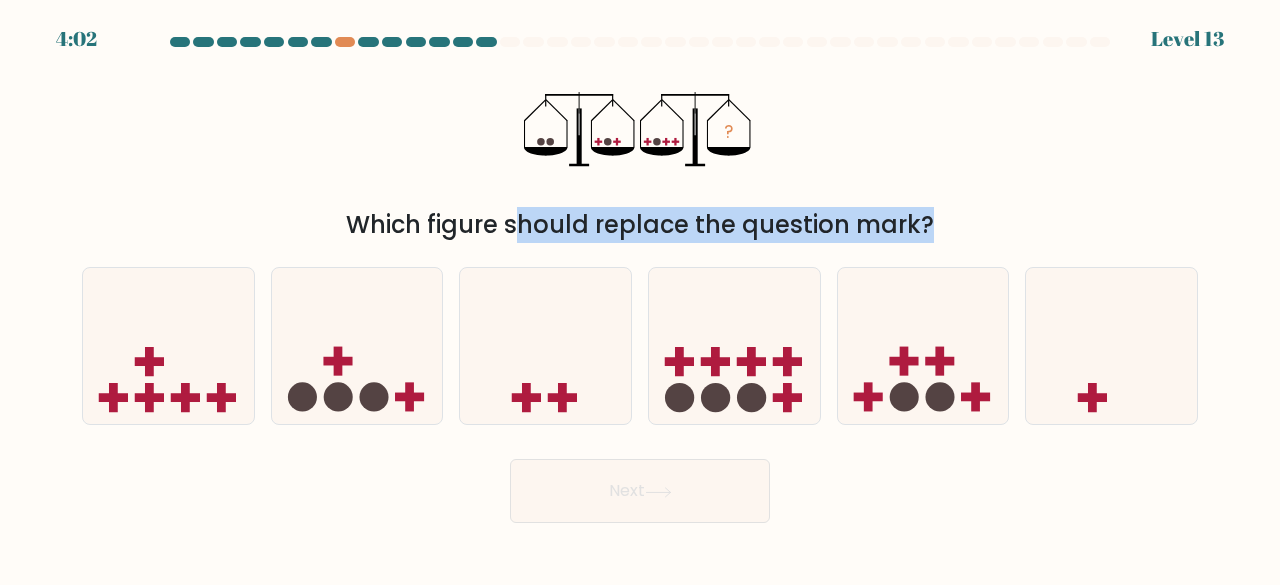 click on "Which figure should replace the question mark?" at bounding box center (640, 225) 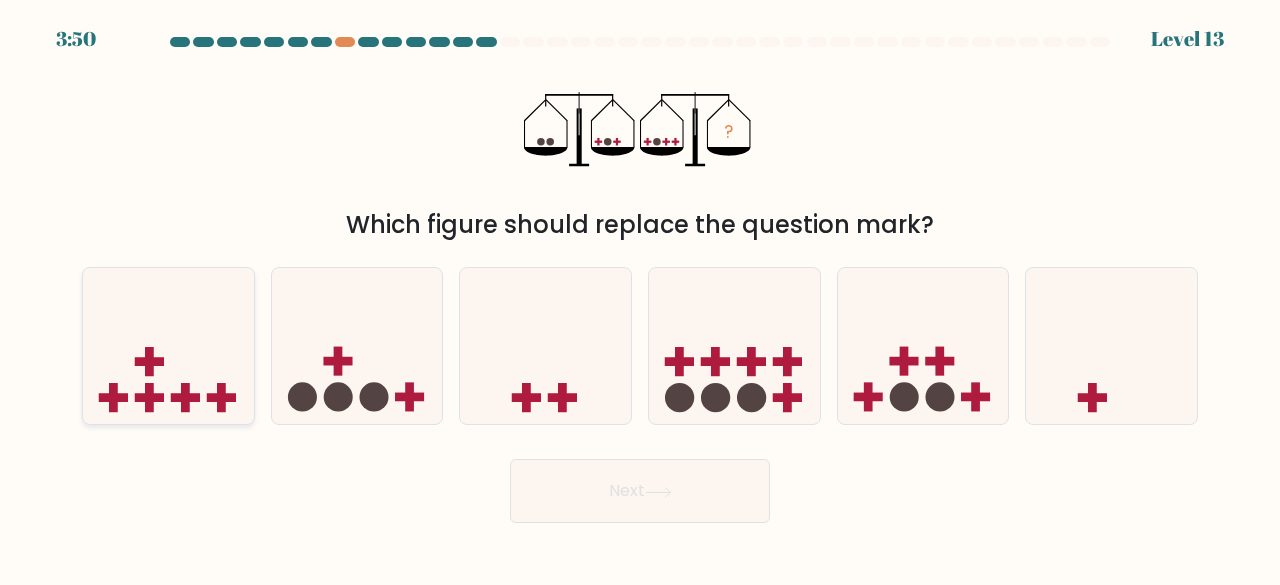 click at bounding box center (168, 345) 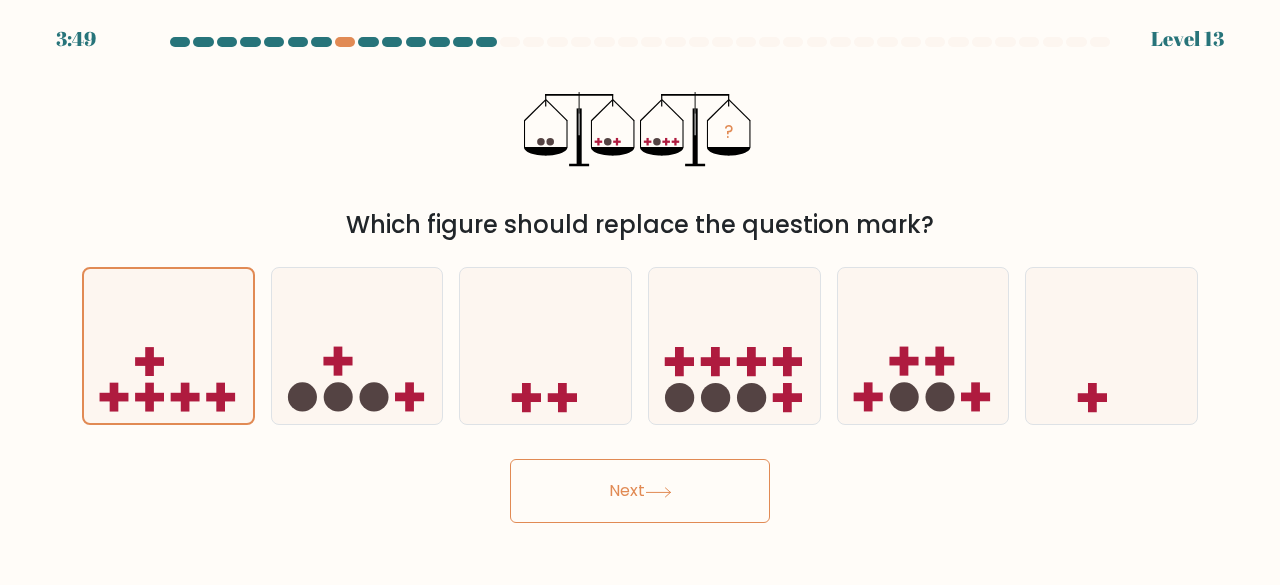 click on "Next" at bounding box center (640, 491) 